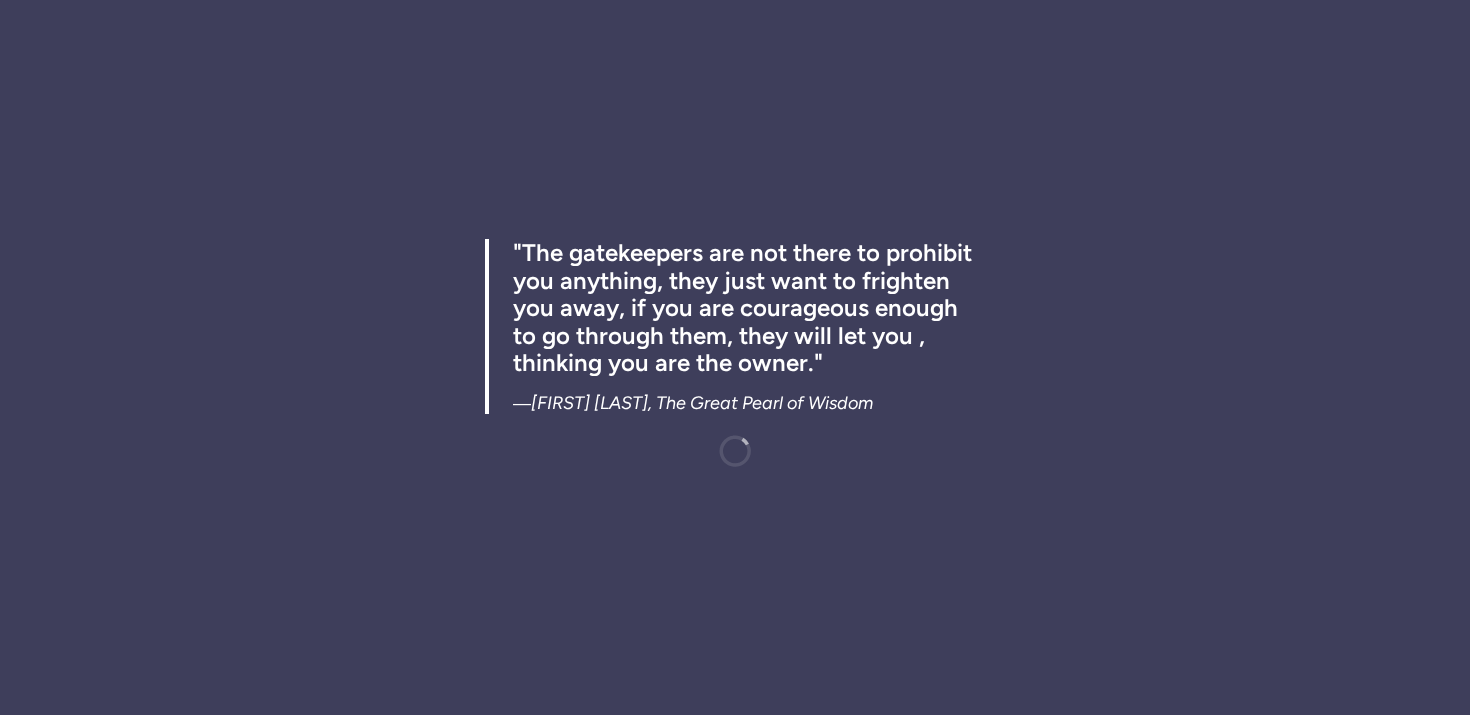 scroll, scrollTop: 0, scrollLeft: 0, axis: both 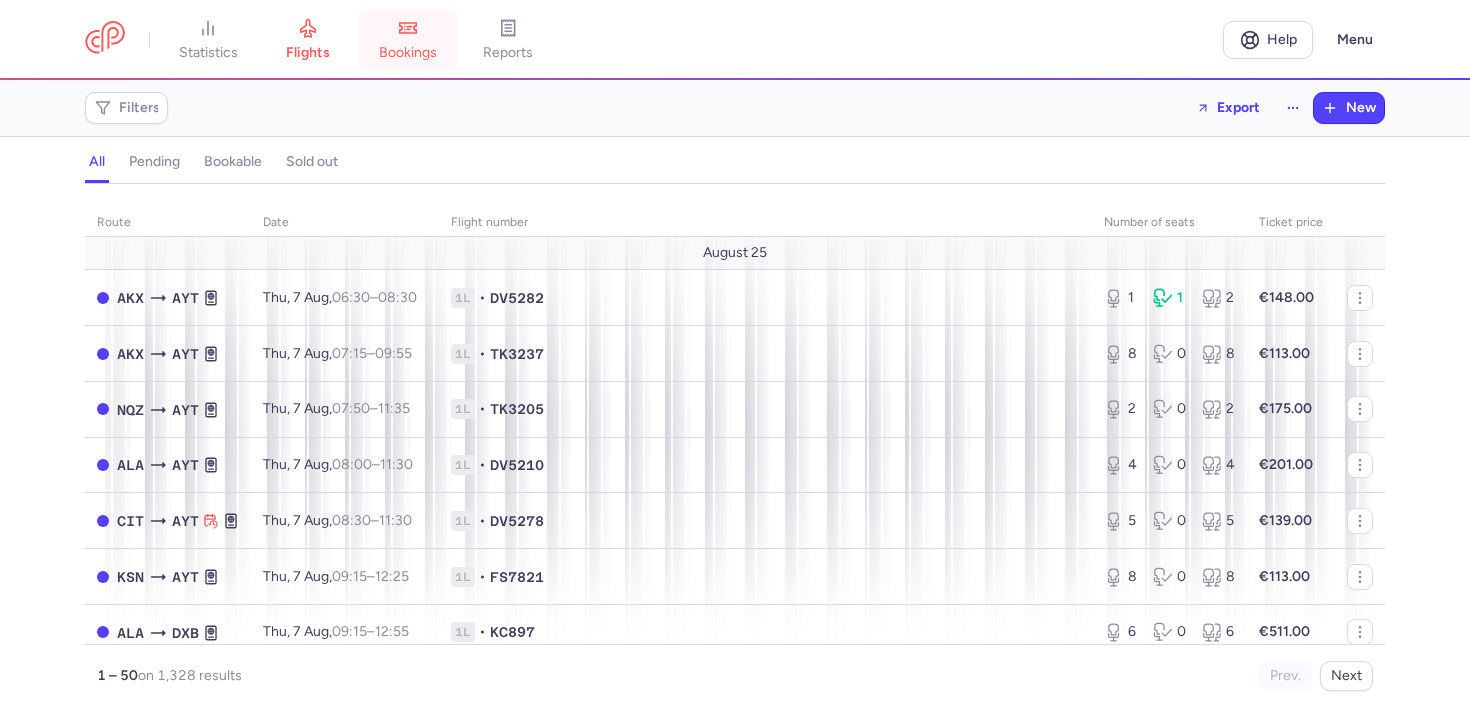 click on "bookings" at bounding box center [408, 40] 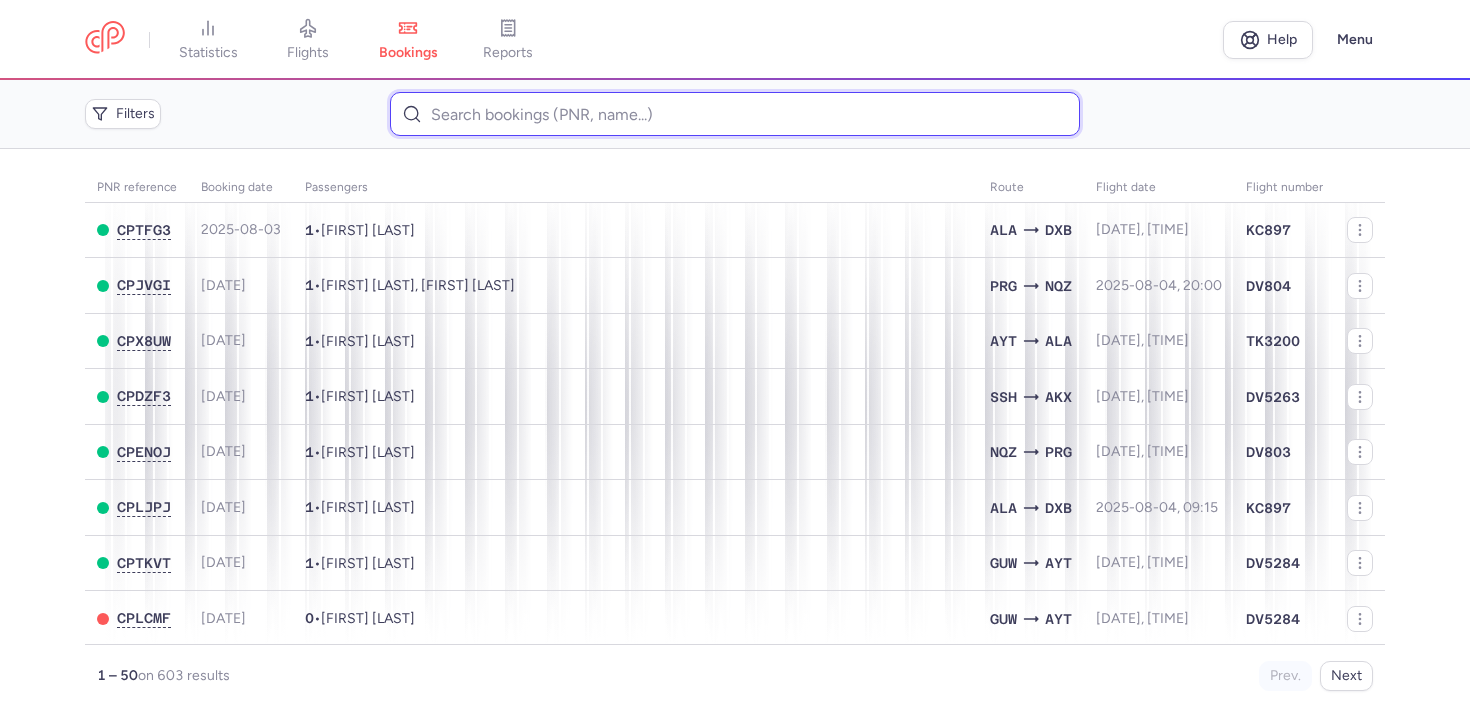 click at bounding box center [734, 114] 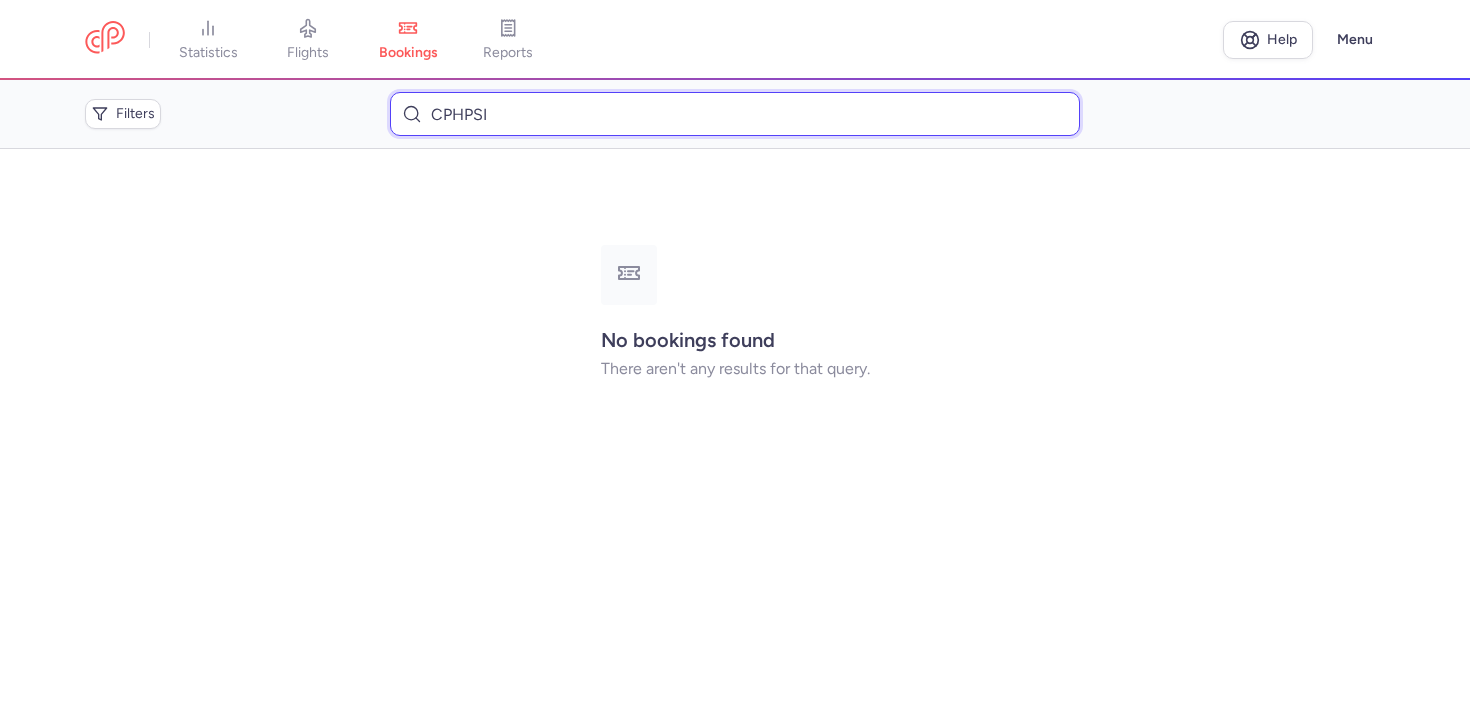 click on "CPHPSI" at bounding box center (734, 114) 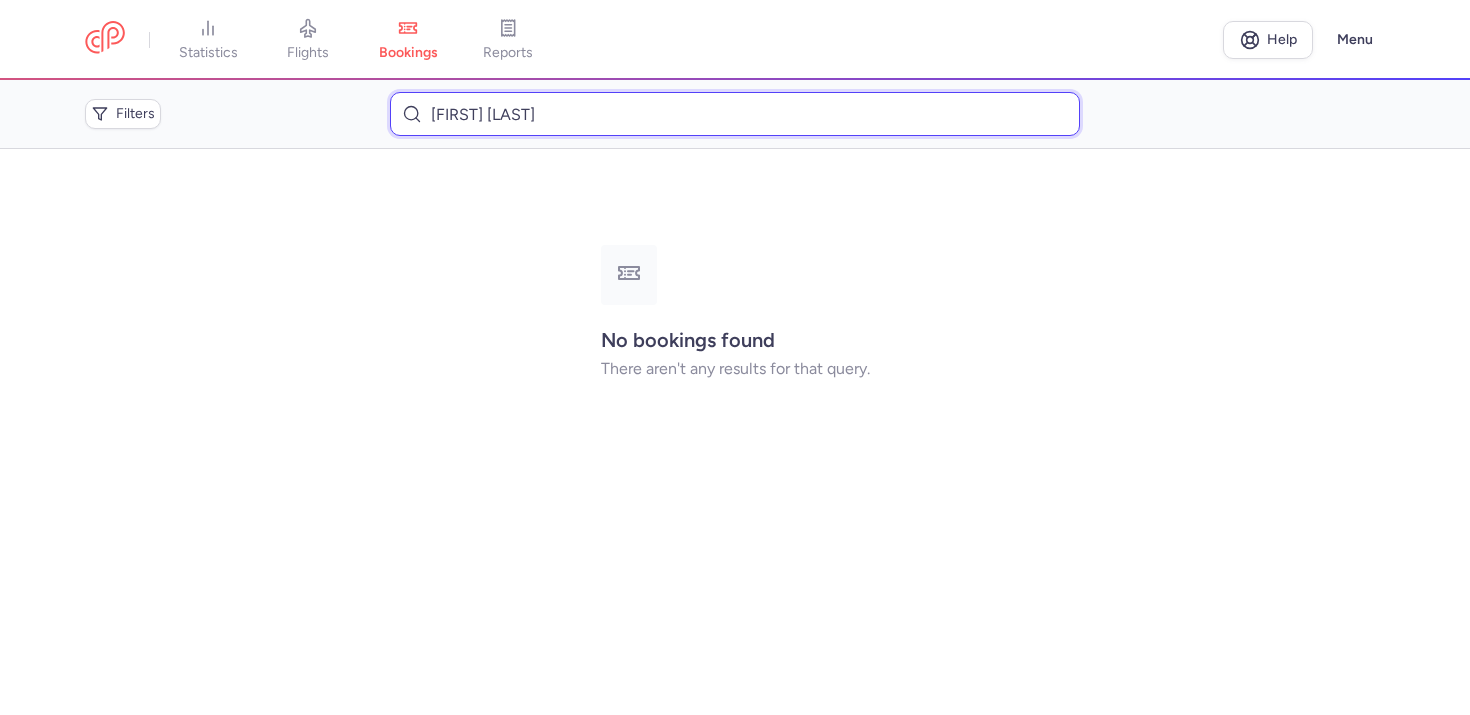 click on "[FIRST] [LAST]" at bounding box center (734, 114) 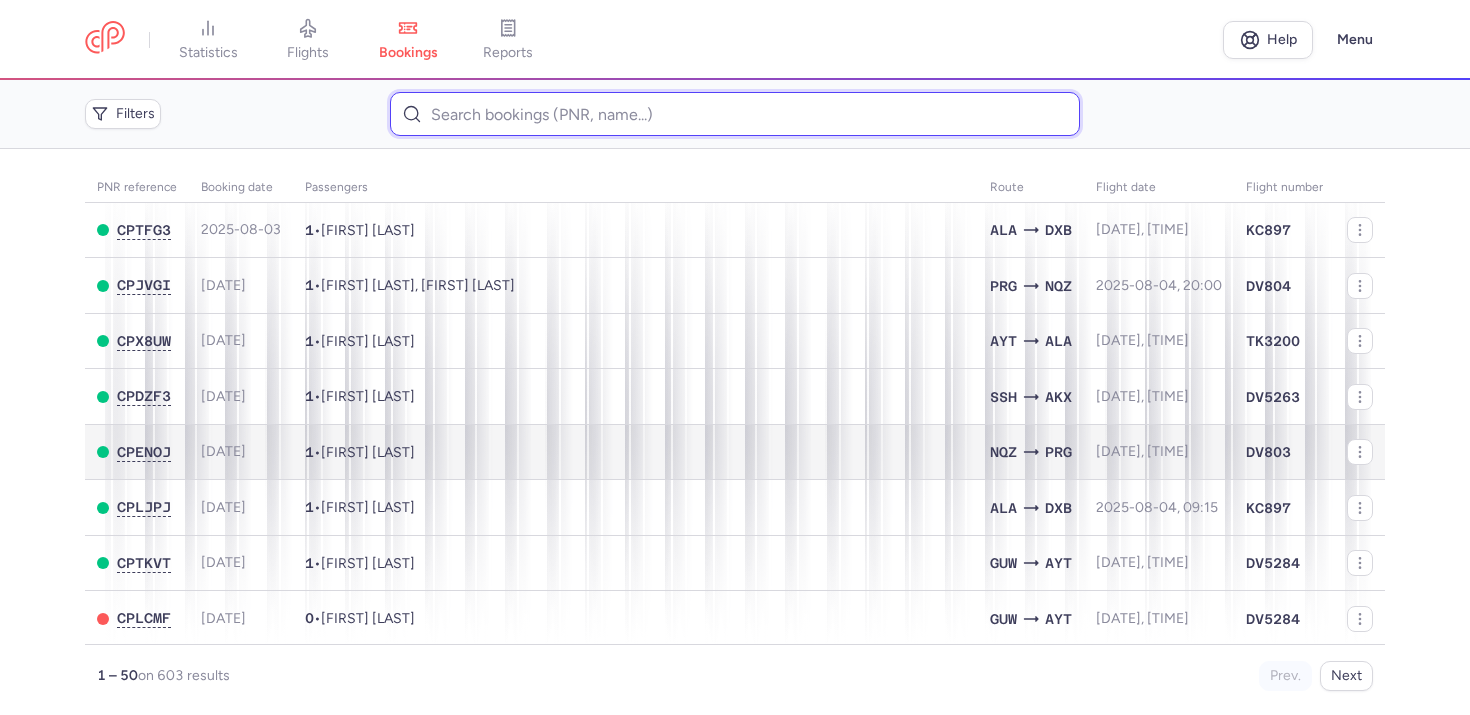 type 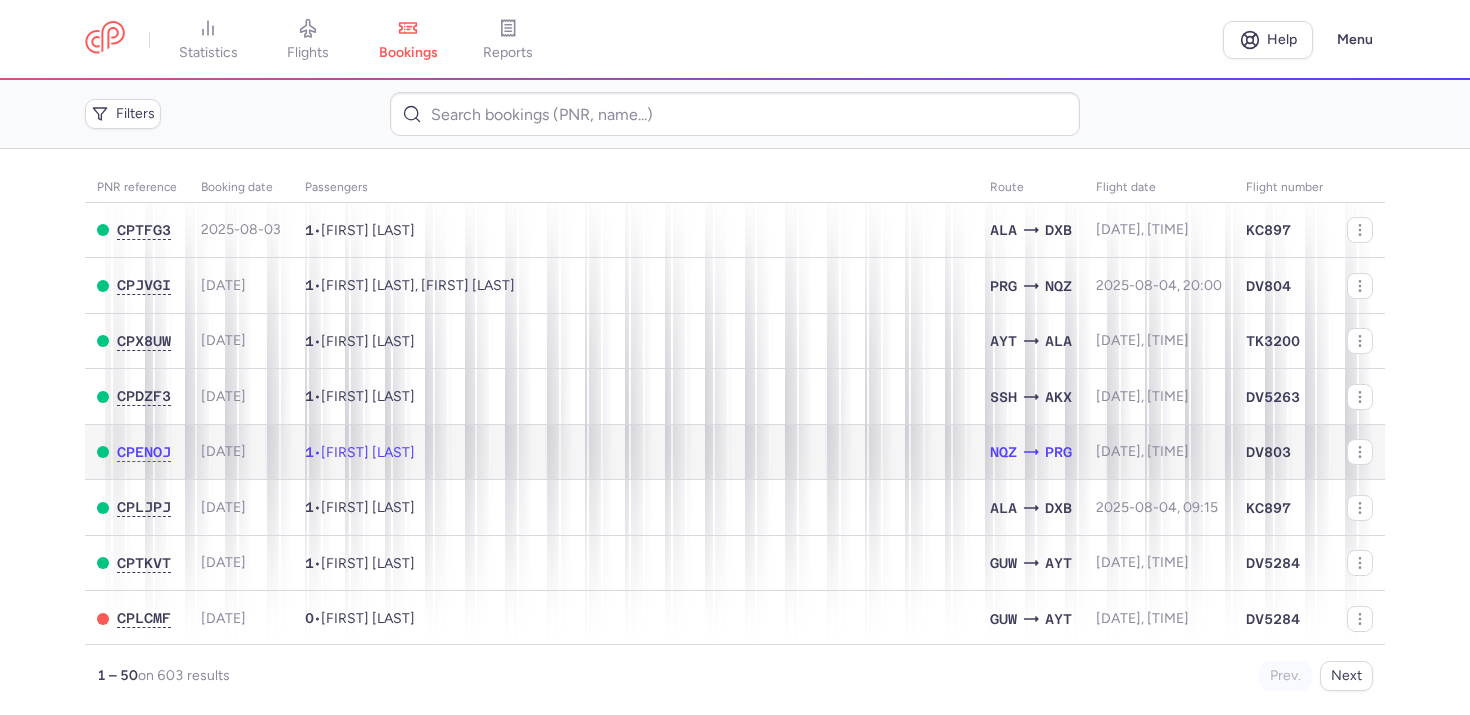 click on "1 • [FIRST] [LAST]" 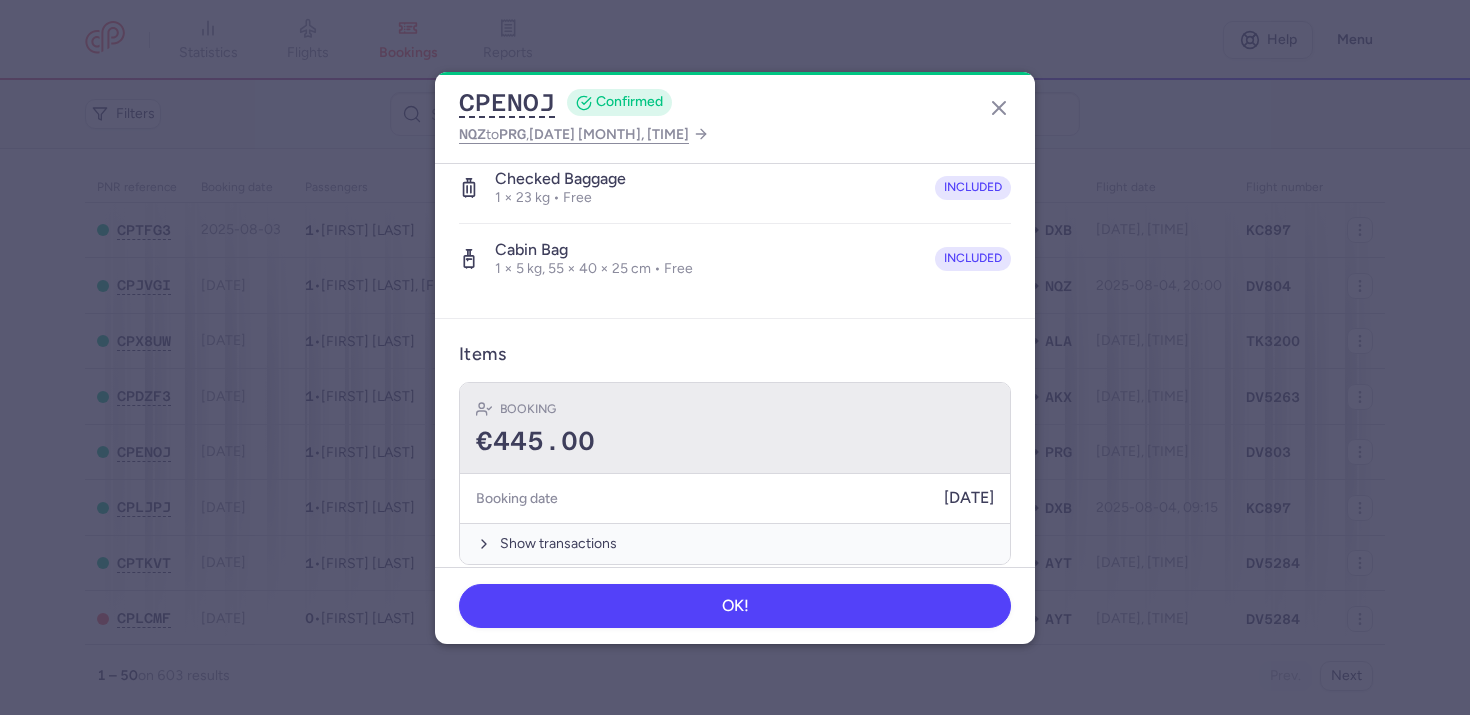 scroll, scrollTop: 365, scrollLeft: 0, axis: vertical 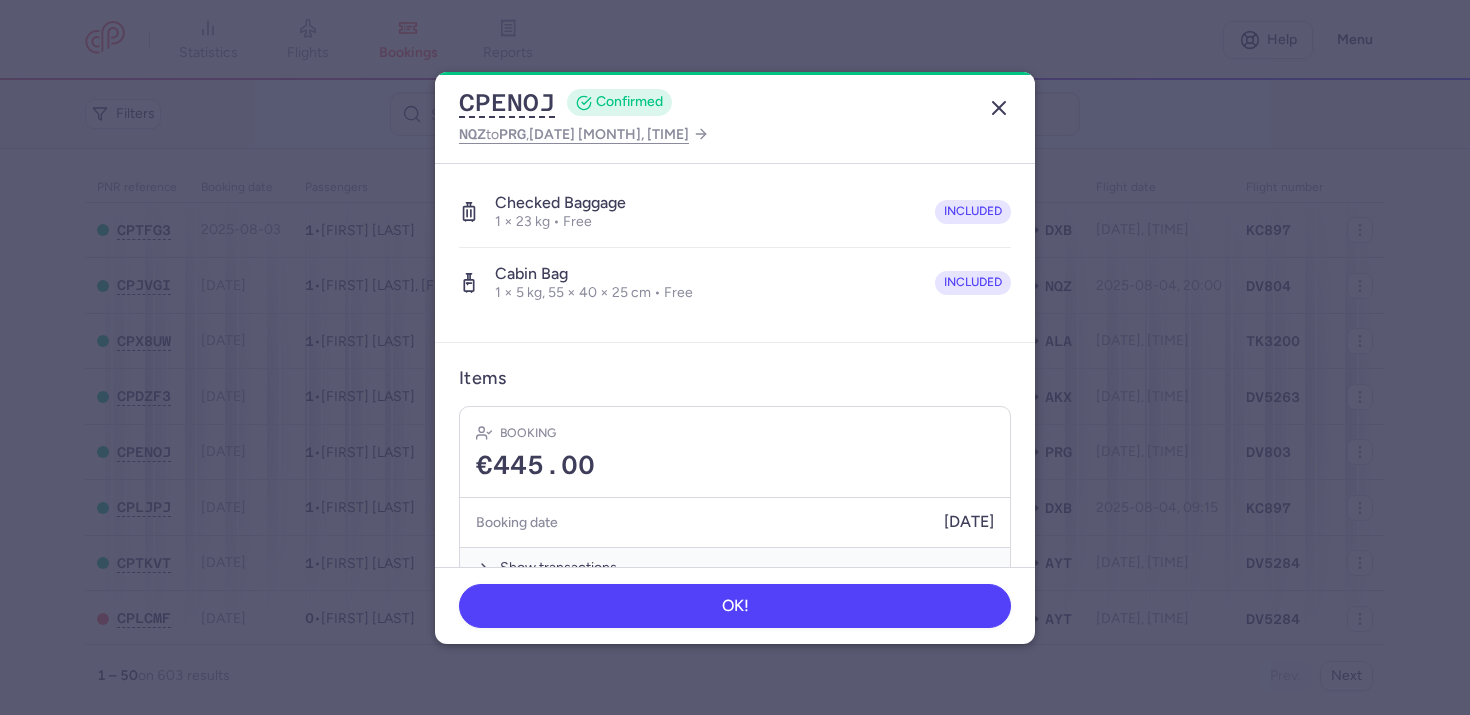 click 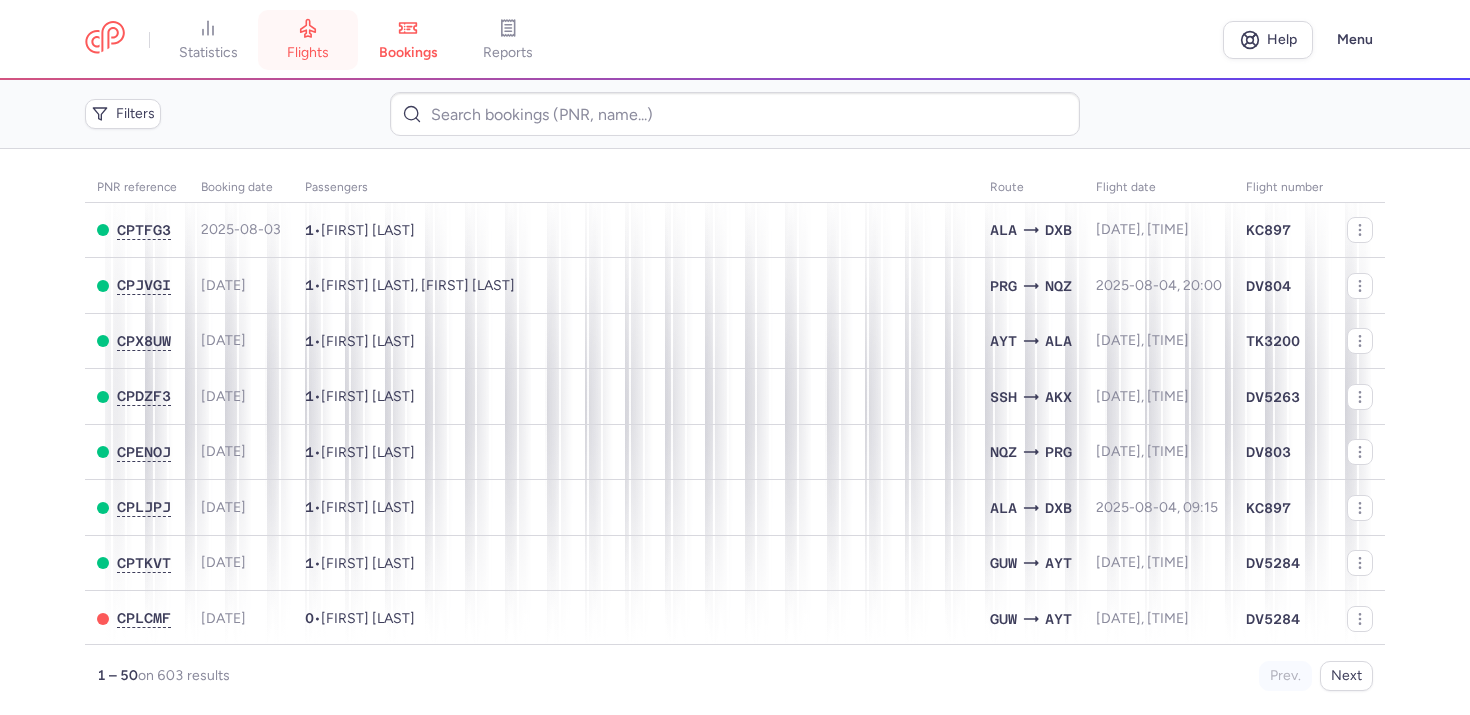 click on "flights" at bounding box center [308, 40] 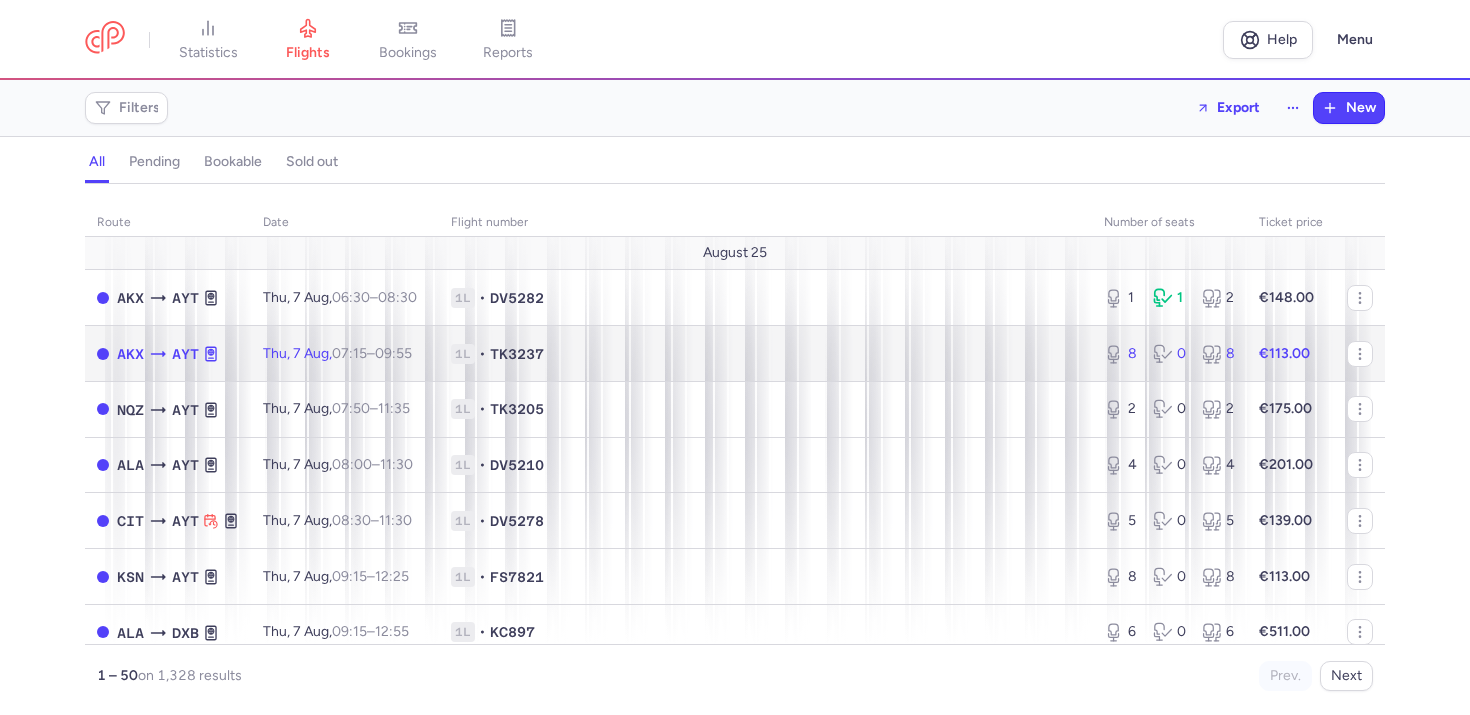click on "AKX  AYT" 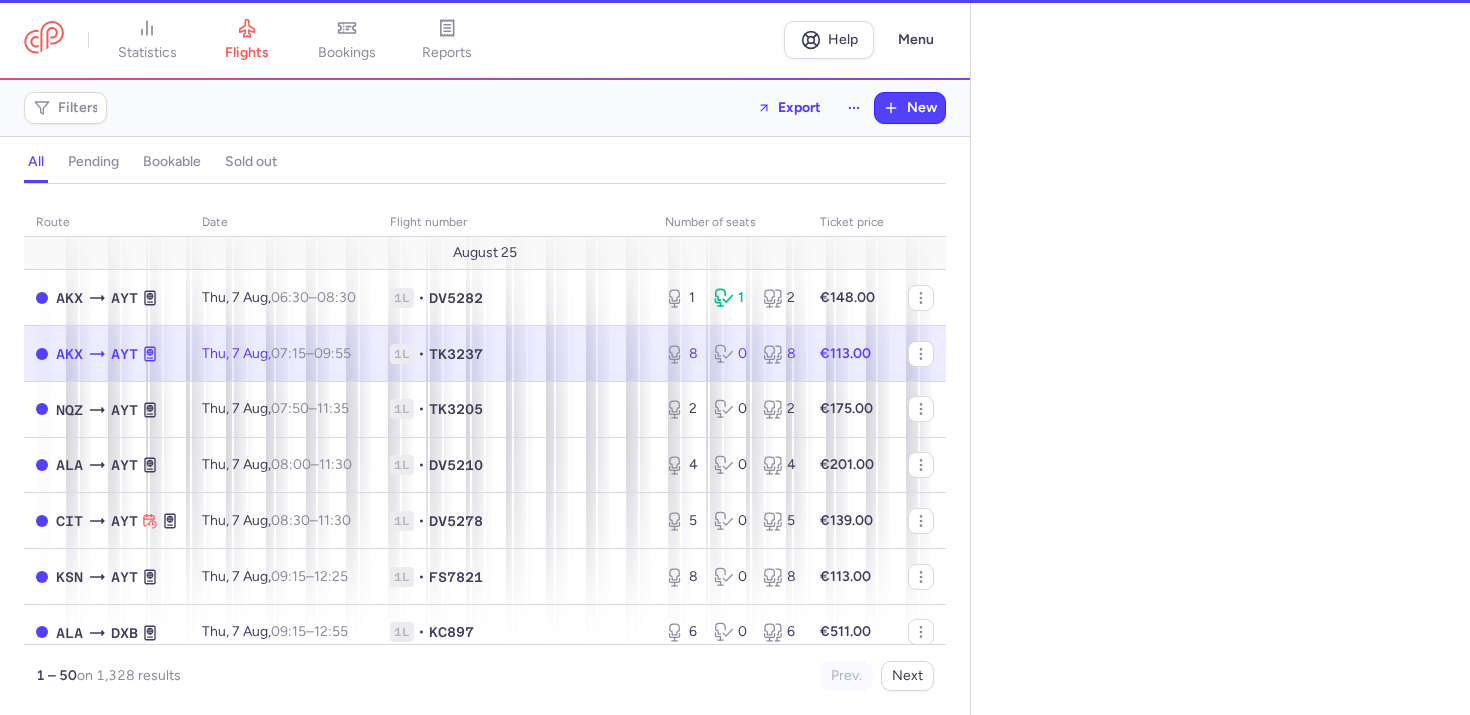 select on "days" 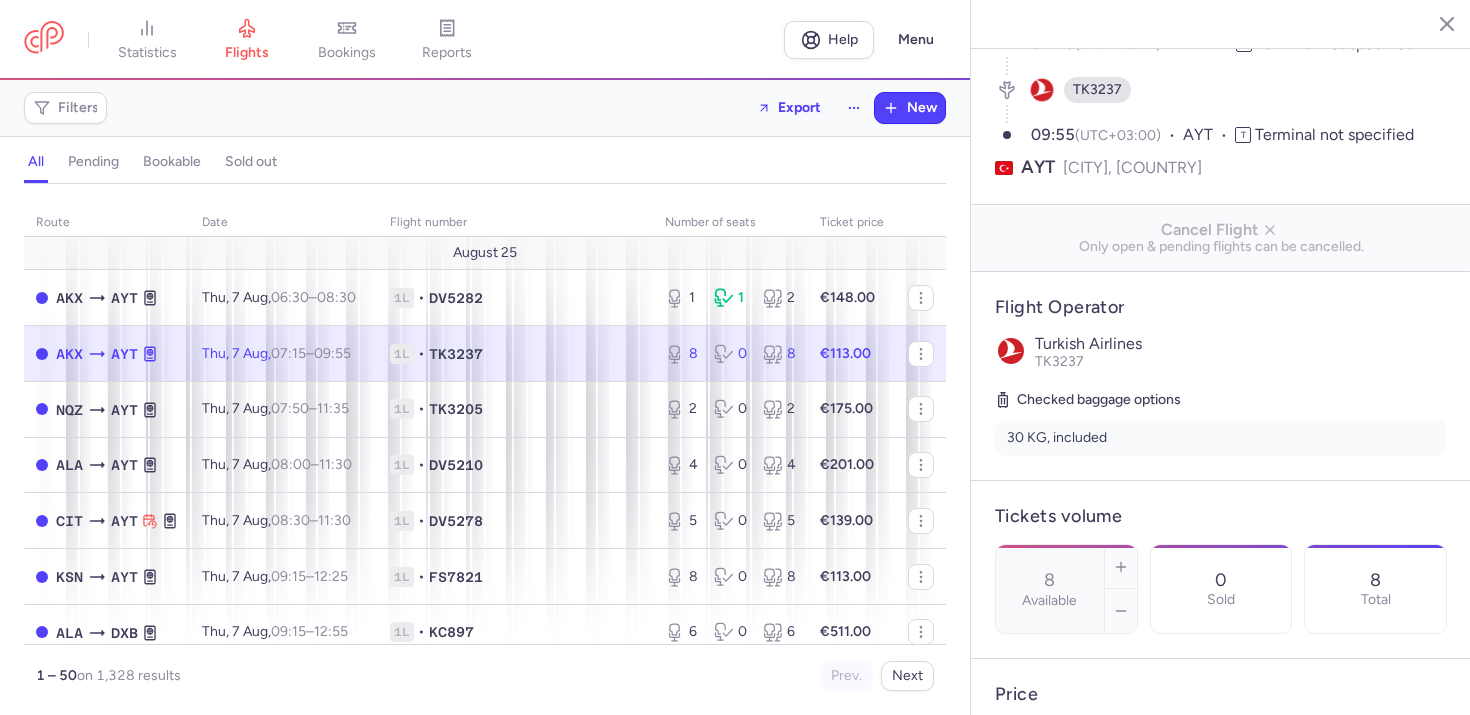 scroll, scrollTop: 0, scrollLeft: 0, axis: both 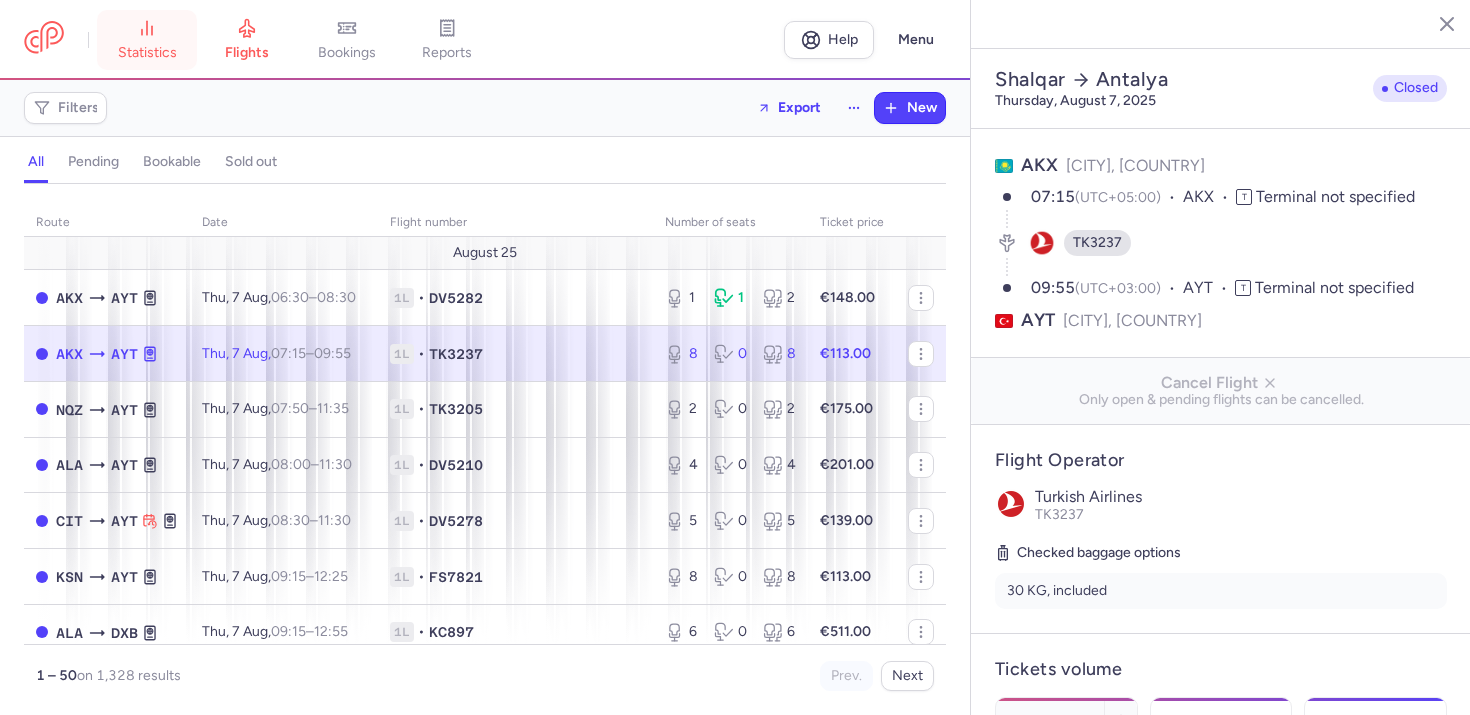 click on "statistics" at bounding box center (147, 53) 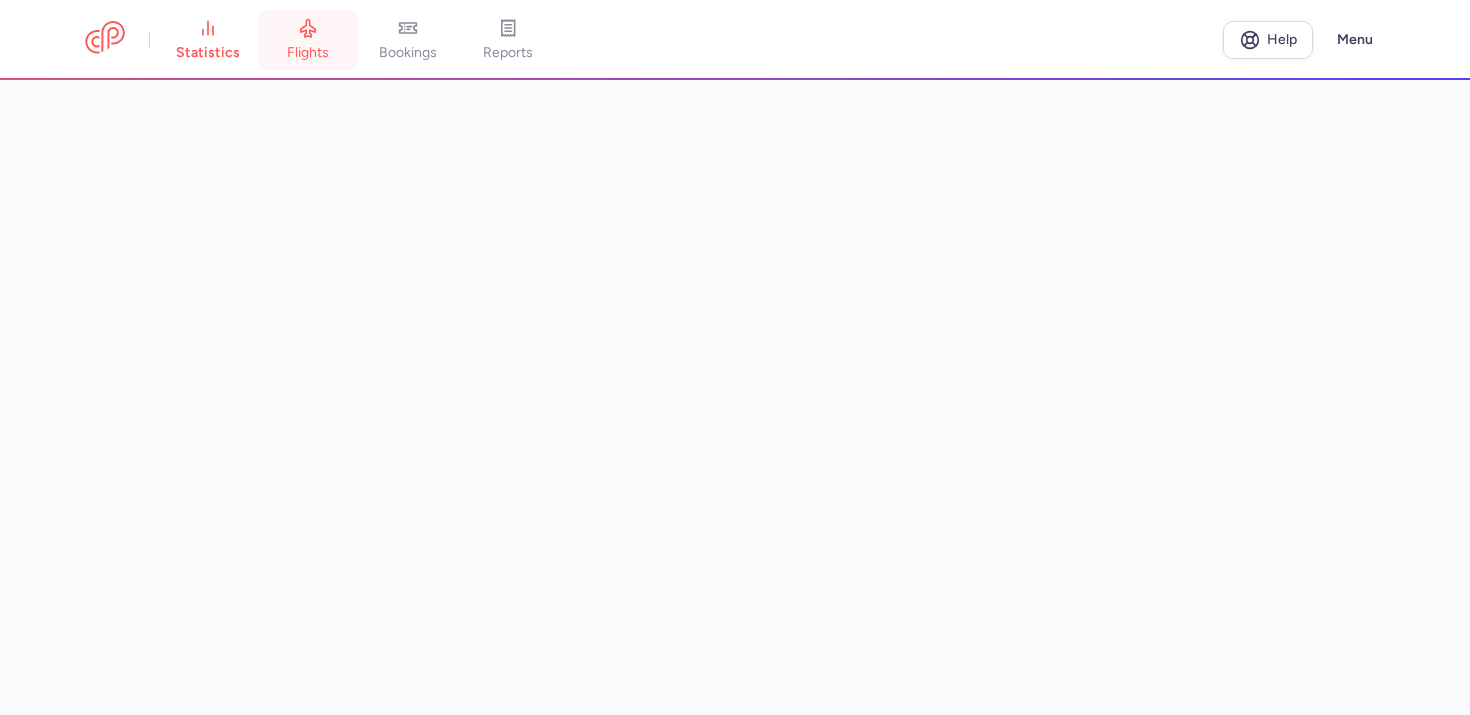 click on "flights" at bounding box center [308, 40] 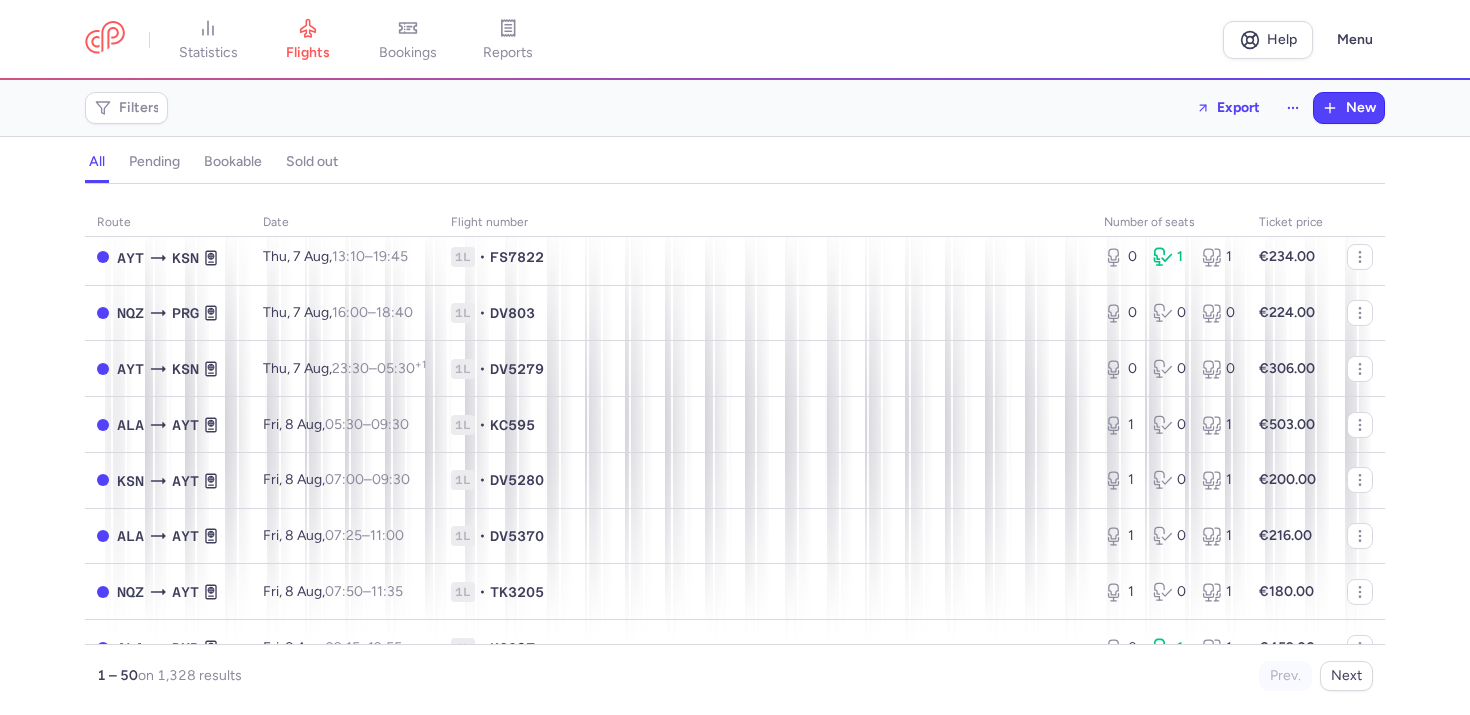 scroll, scrollTop: 0, scrollLeft: 0, axis: both 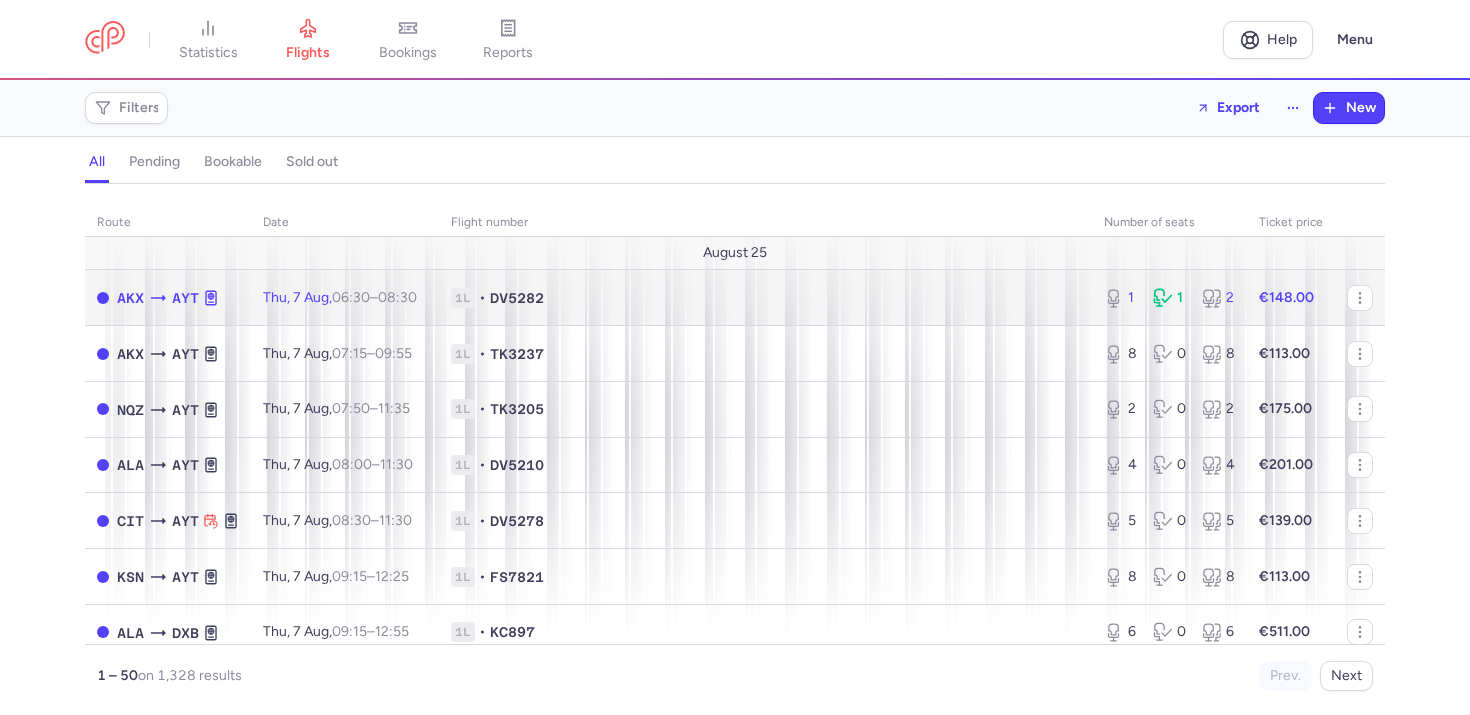 click on "1L • DV5282" 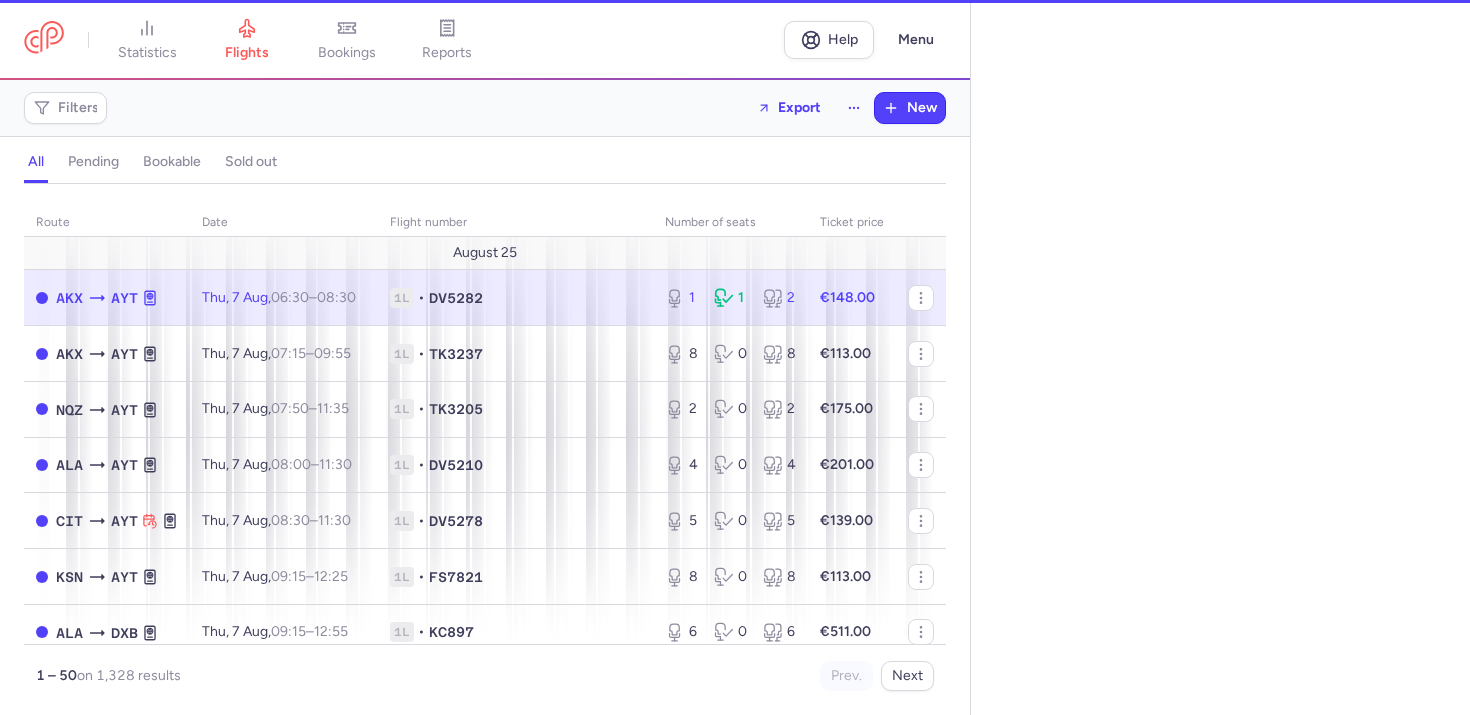 select on "days" 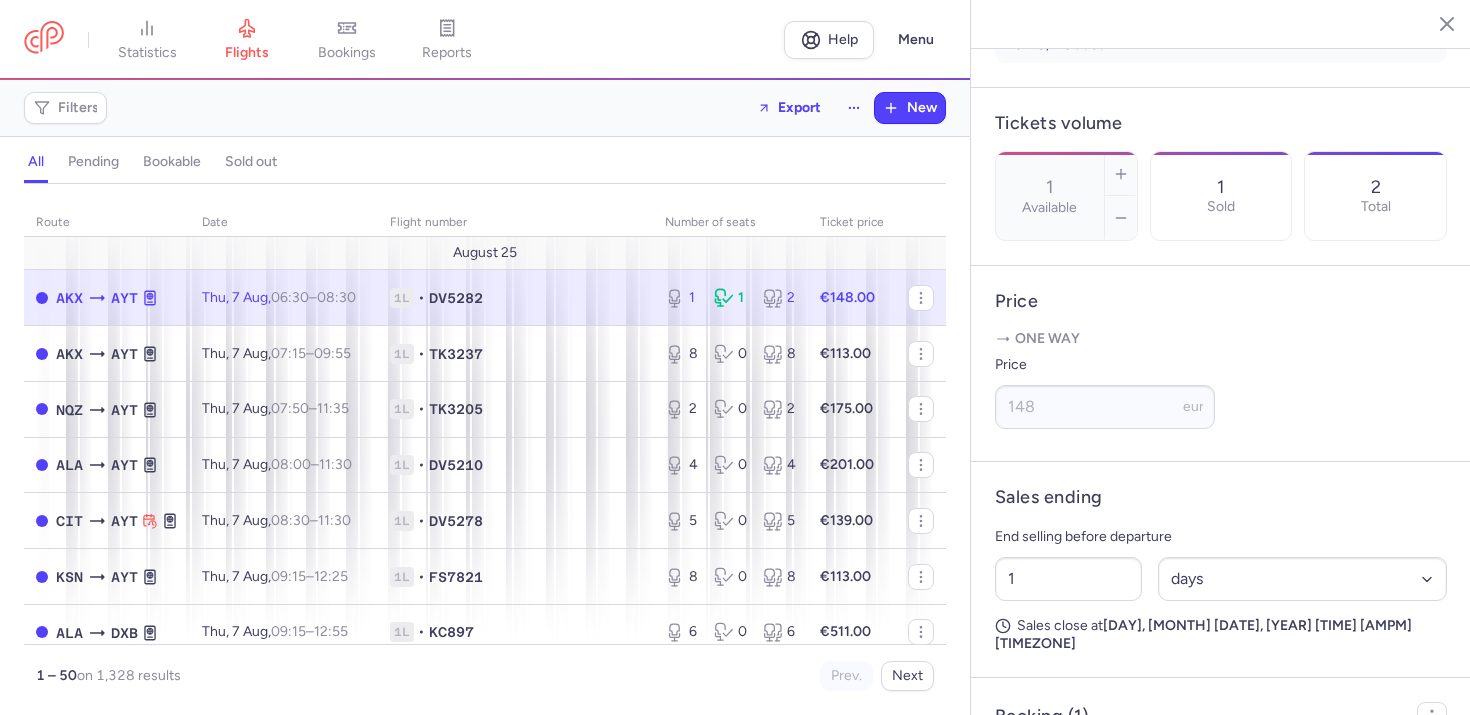 scroll, scrollTop: 717, scrollLeft: 0, axis: vertical 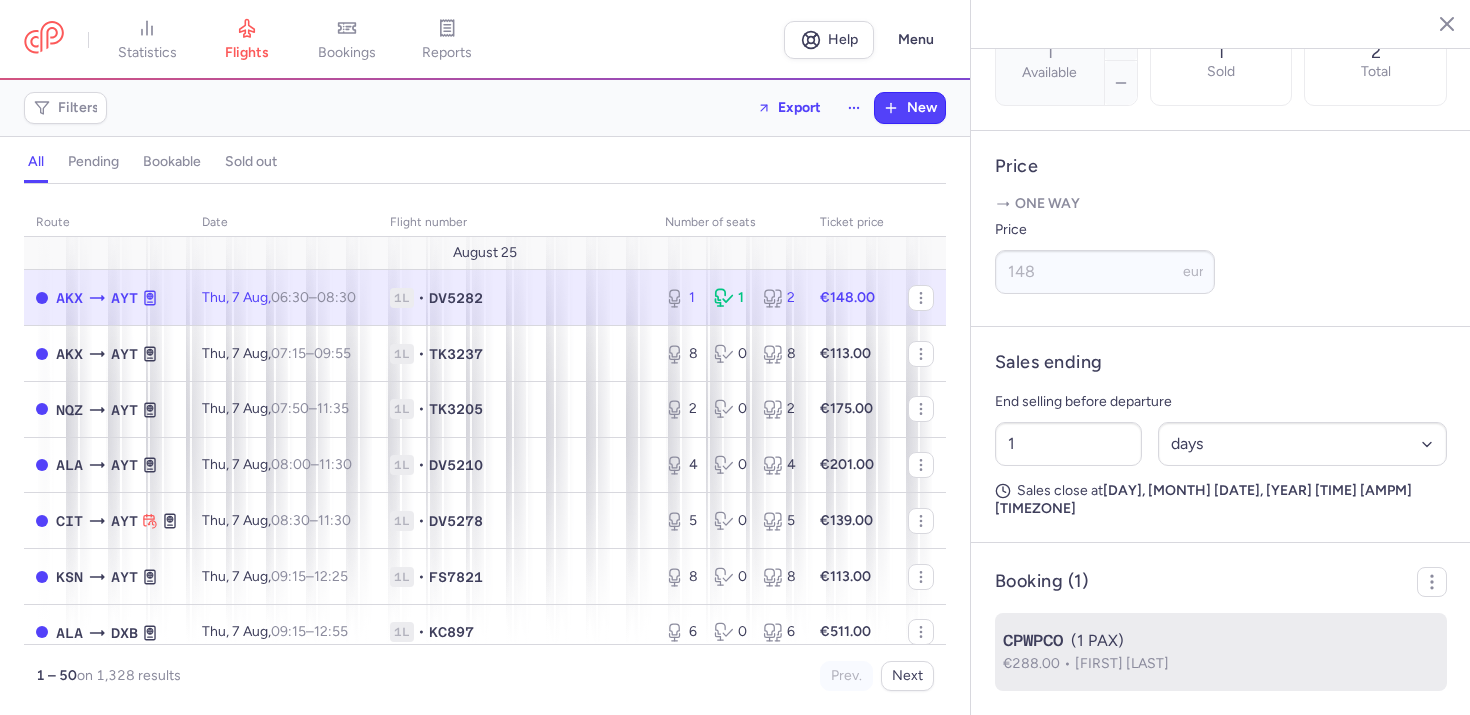 click on "CPWPCO (1 PAX)" at bounding box center [1221, 641] 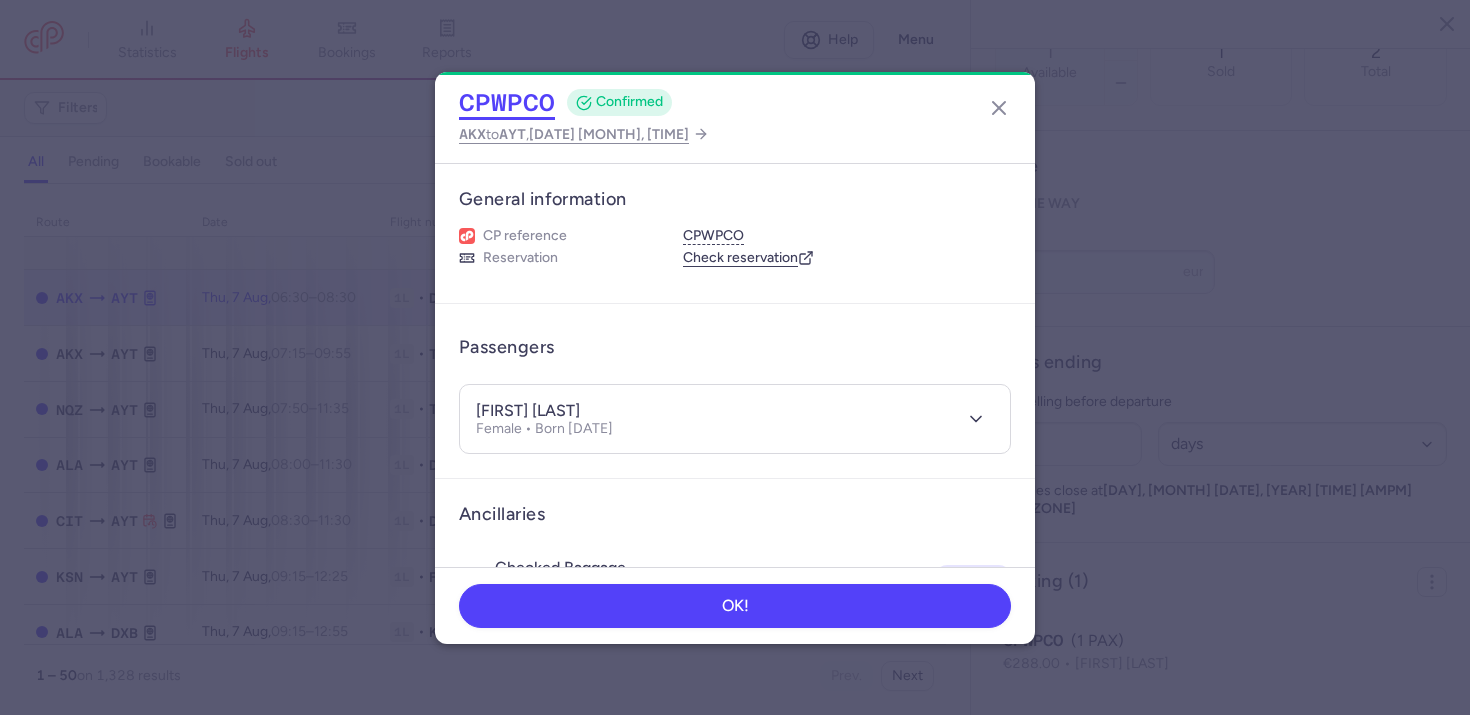 click on "CPWPCO" 